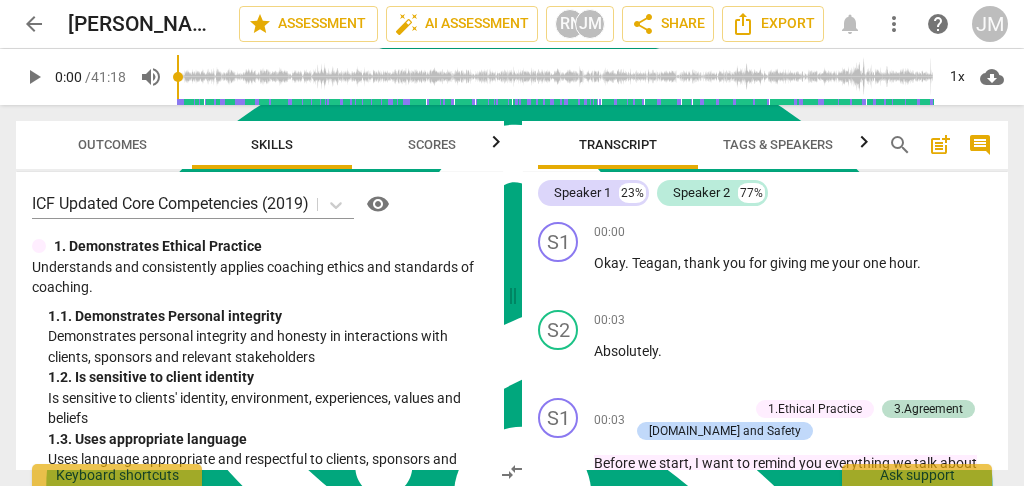 scroll, scrollTop: 0, scrollLeft: 0, axis: both 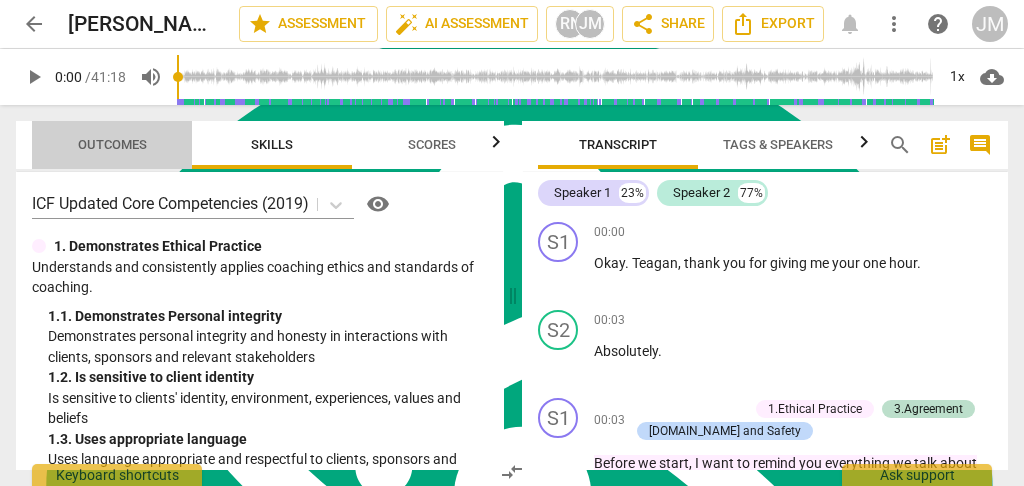 click on "Outcomes" at bounding box center [112, 144] 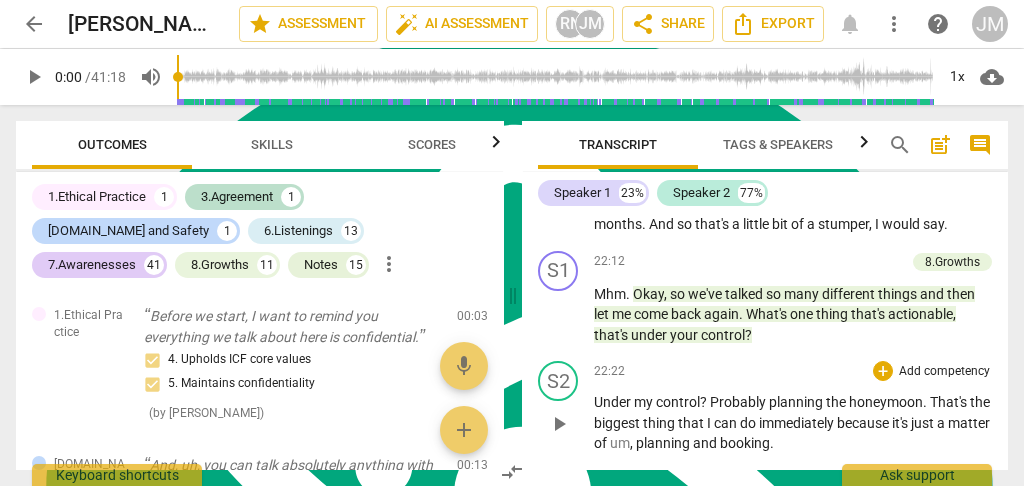 scroll, scrollTop: 15066, scrollLeft: 0, axis: vertical 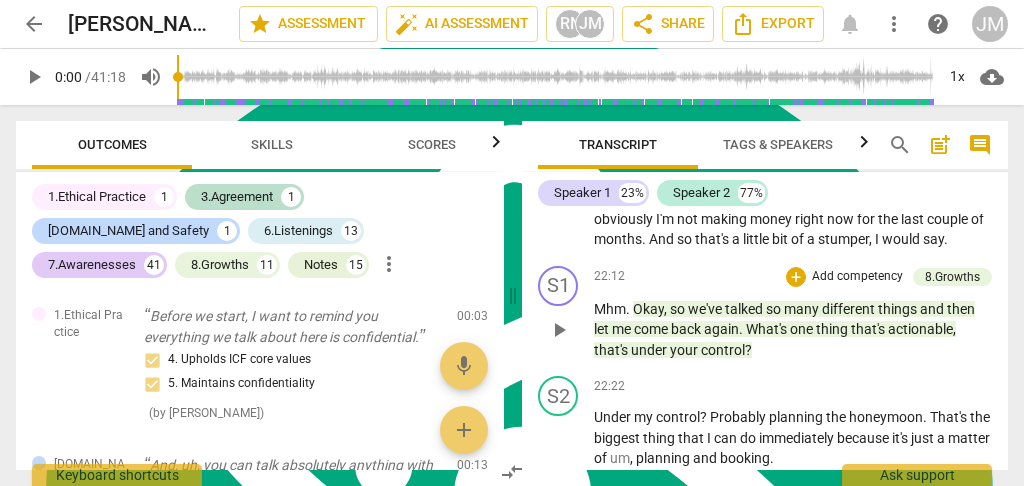 drag, startPoint x: 554, startPoint y: 297, endPoint x: 573, endPoint y: 322, distance: 31.400637 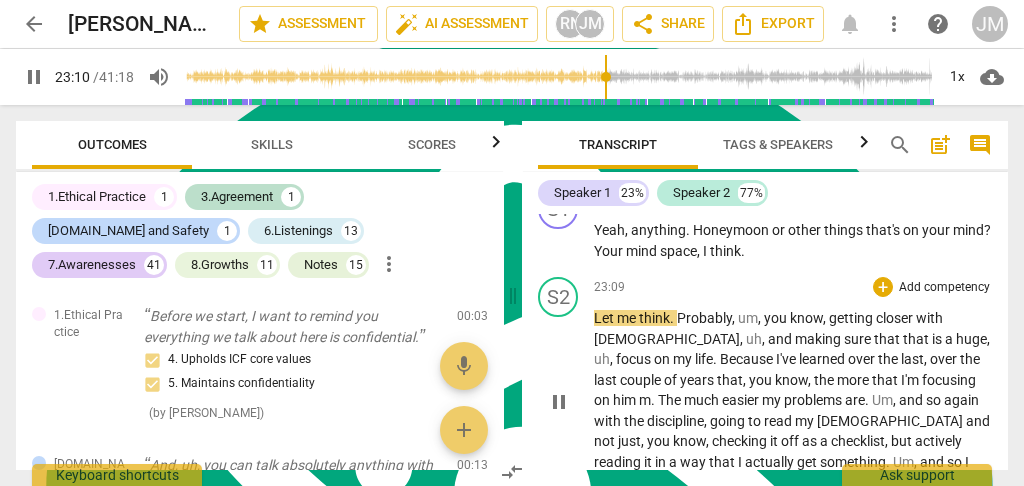 scroll, scrollTop: 15933, scrollLeft: 0, axis: vertical 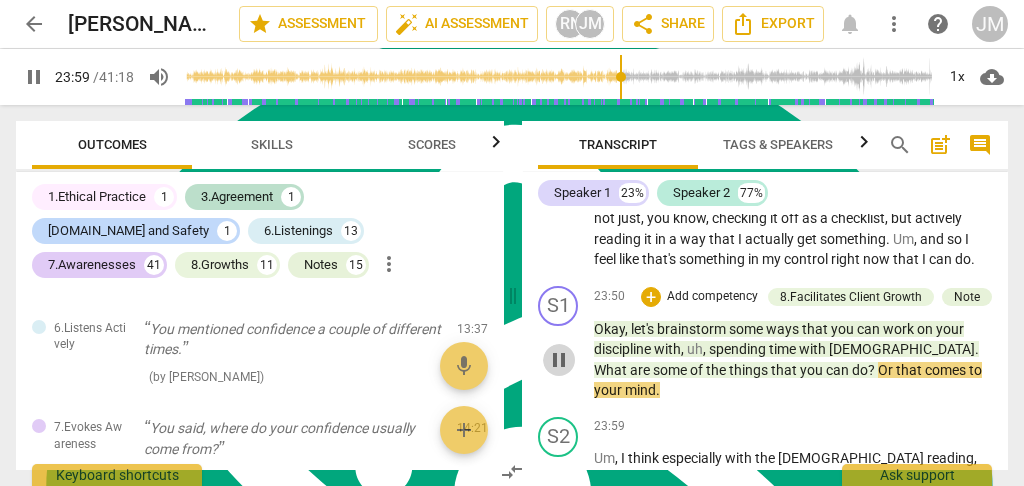click on "pause" at bounding box center (559, 360) 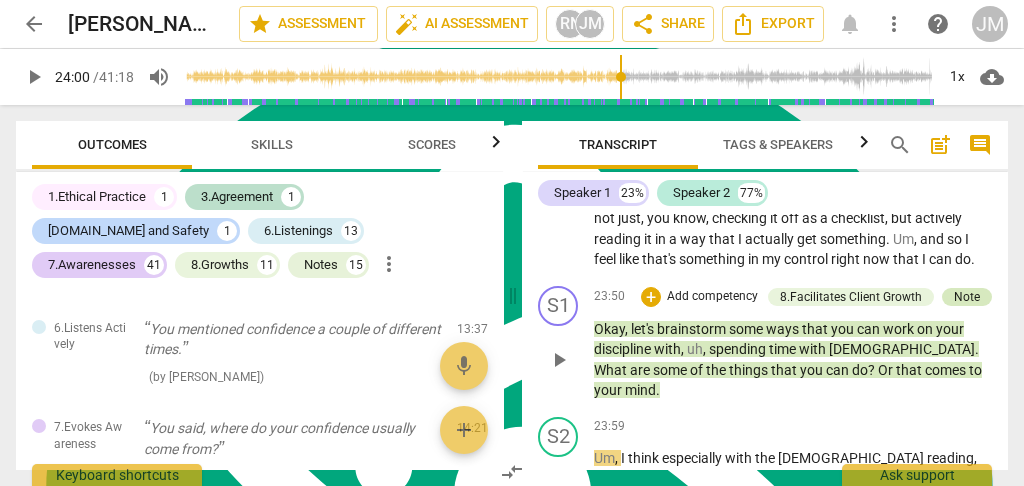 click on "Note" at bounding box center [967, 297] 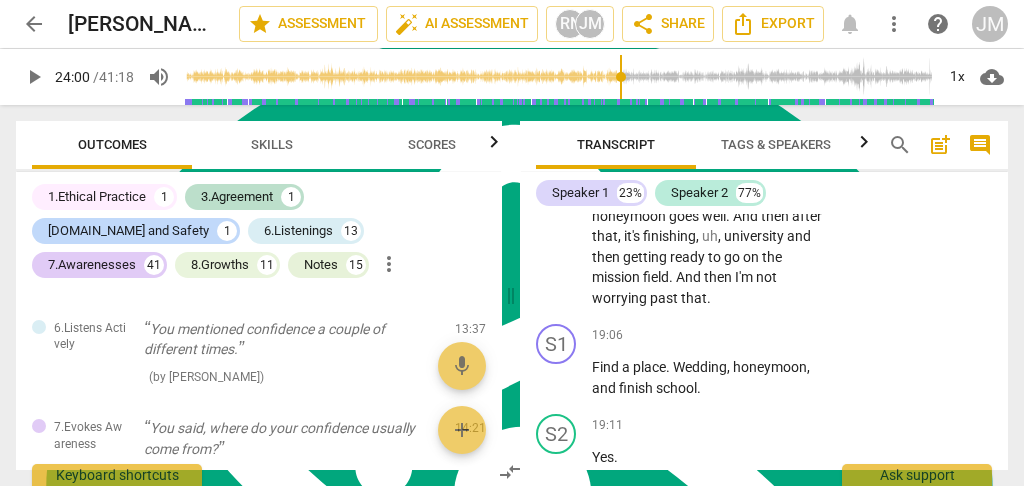 scroll, scrollTop: 20761, scrollLeft: 0, axis: vertical 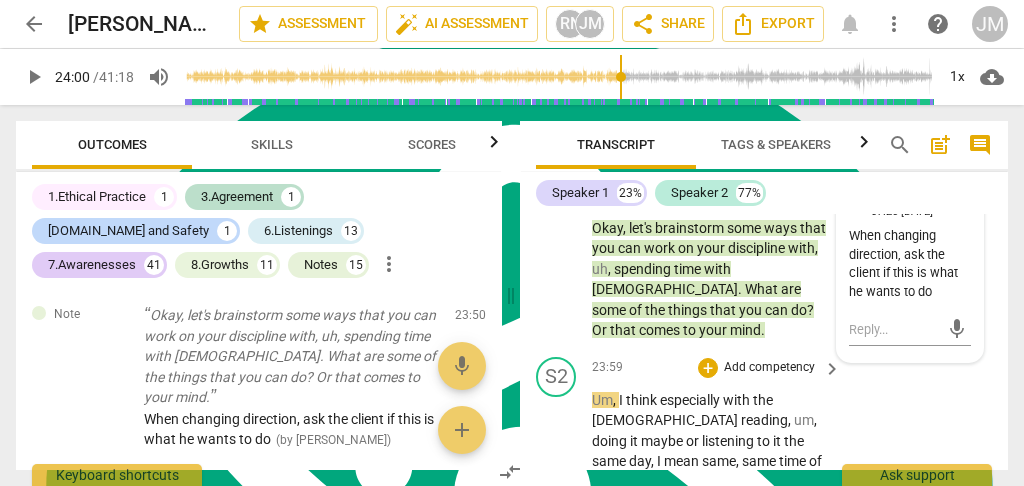 click on "play_arrow" at bounding box center [557, 544] 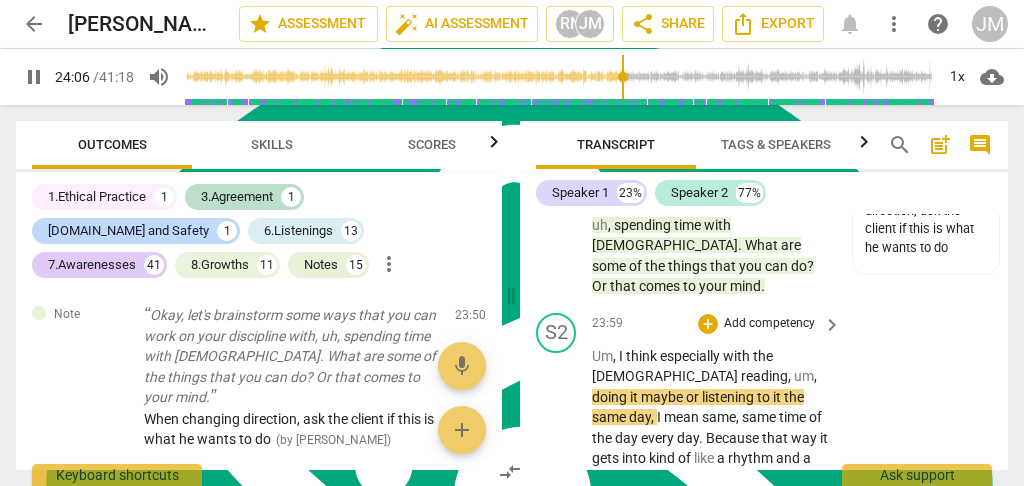 scroll, scrollTop: 21152, scrollLeft: 0, axis: vertical 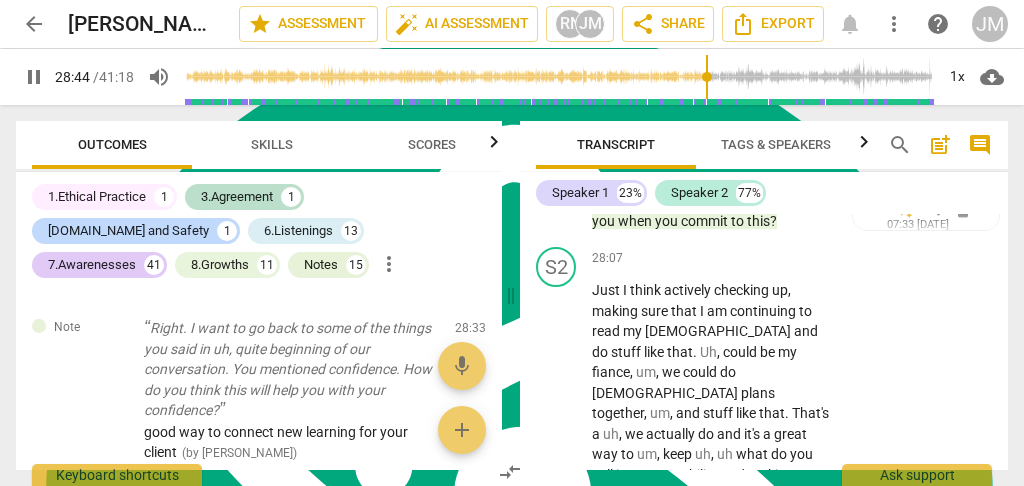 click on "pause" at bounding box center [557, 617] 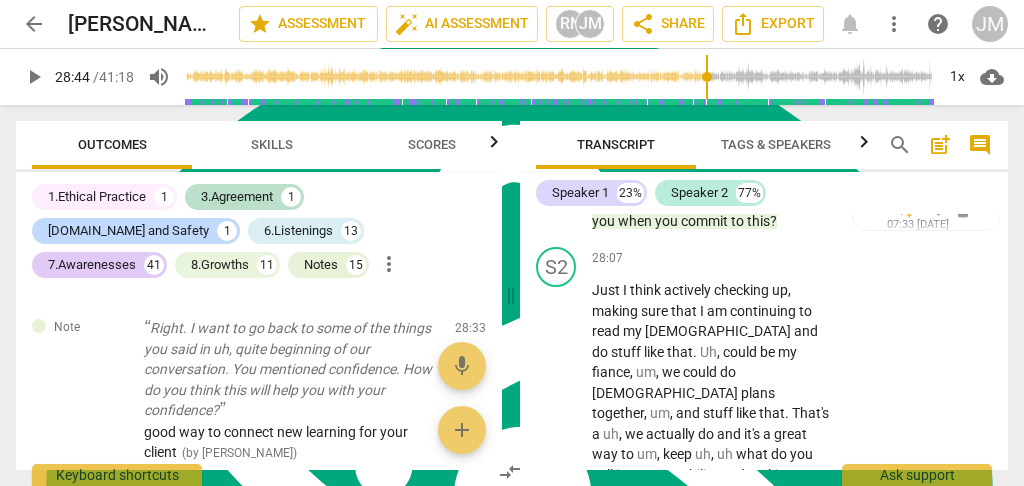 click on "Note" at bounding box center (792, 533) 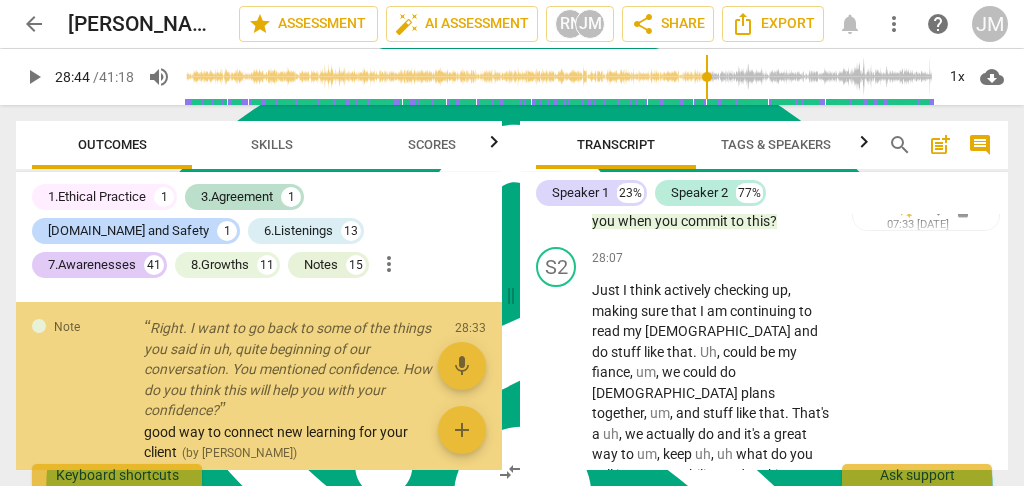 scroll, scrollTop: 7241, scrollLeft: 0, axis: vertical 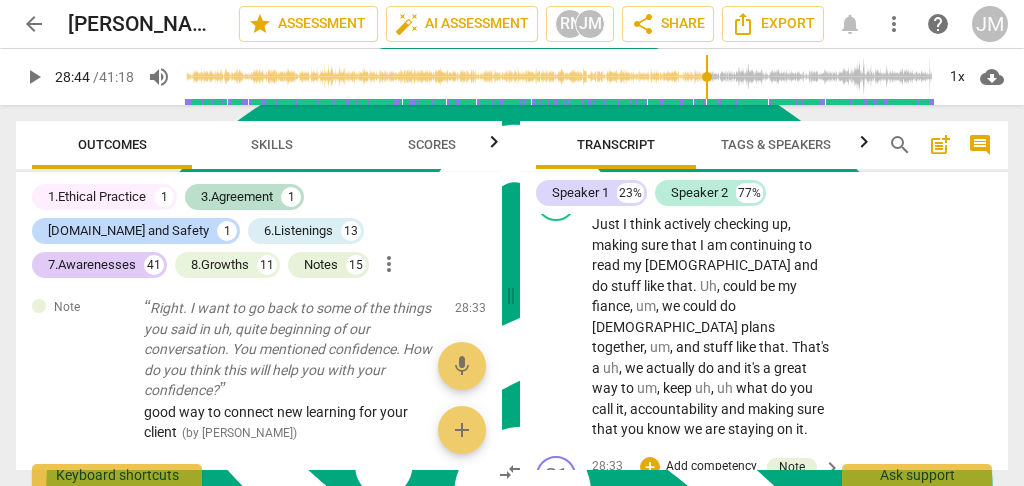 click on "play_arrow" at bounding box center (557, 551) 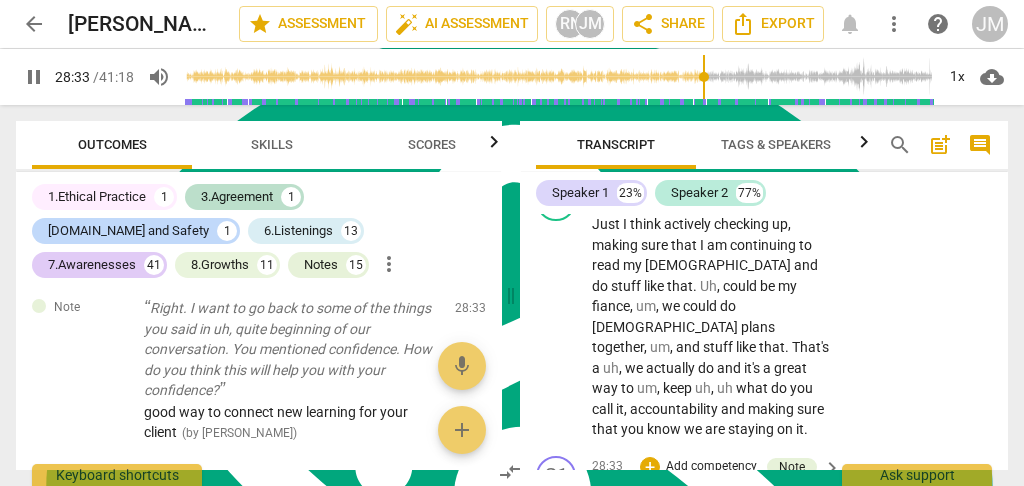click on "pause" at bounding box center [0, 0] 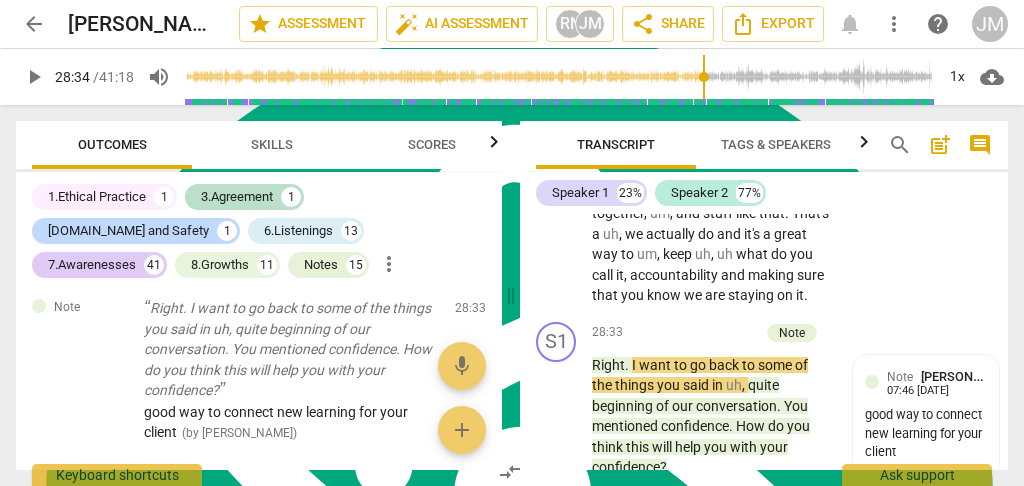 scroll, scrollTop: 24408, scrollLeft: 0, axis: vertical 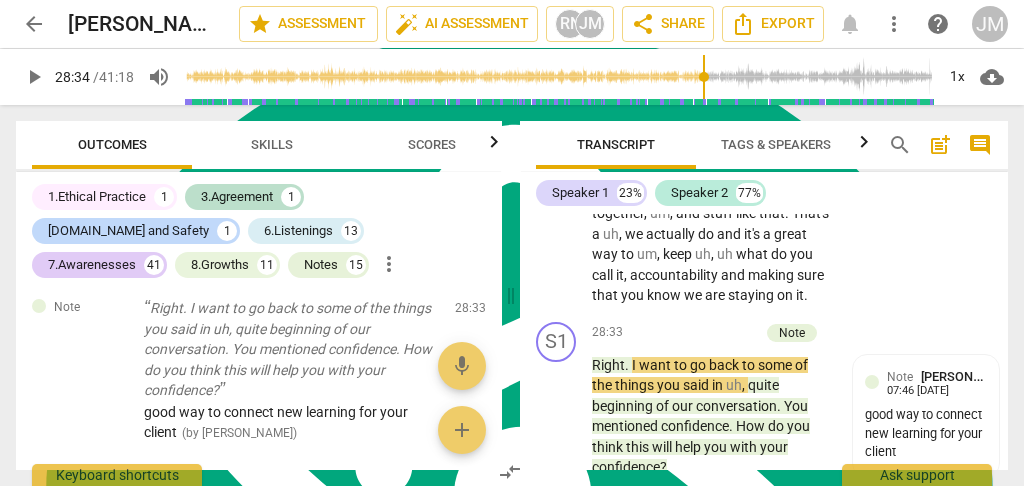 click on "play_arrow" at bounding box center (557, 660) 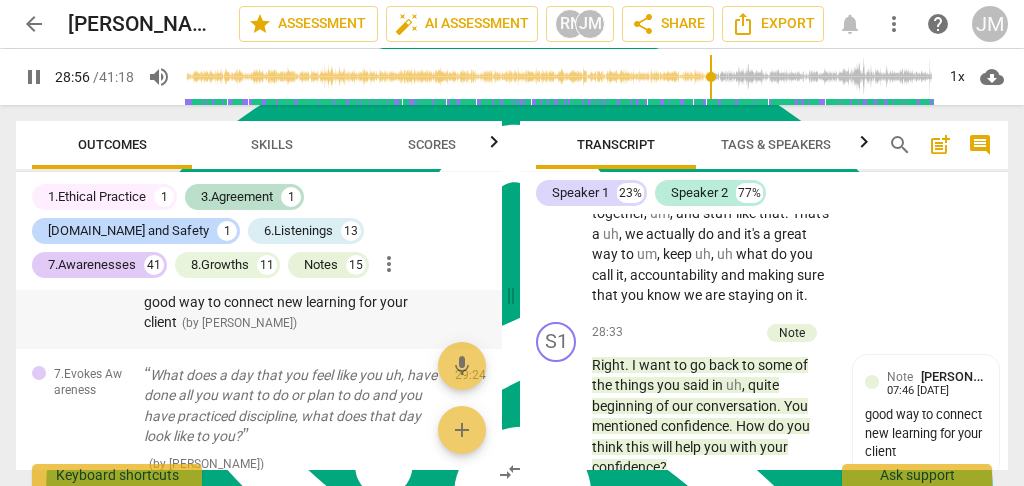 scroll, scrollTop: 7374, scrollLeft: 0, axis: vertical 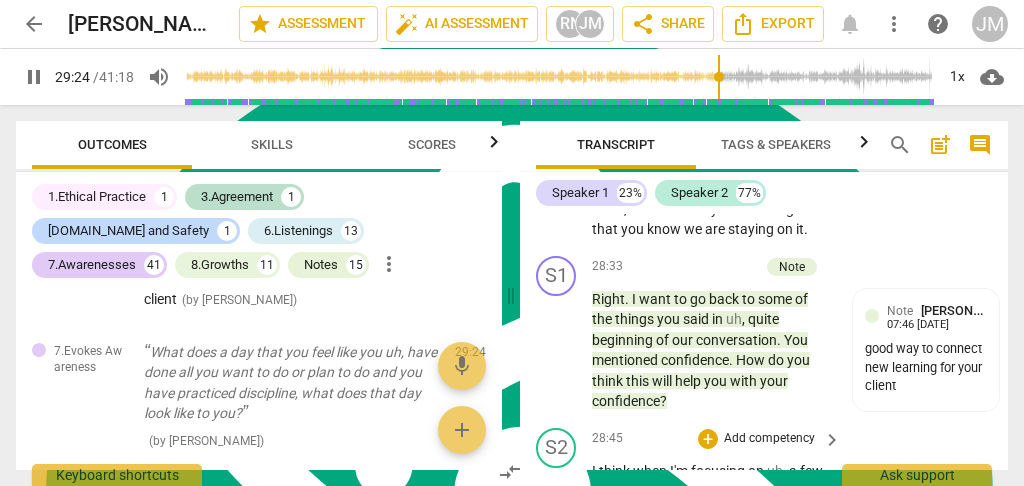 drag, startPoint x: 554, startPoint y: 374, endPoint x: 586, endPoint y: 371, distance: 32.140316 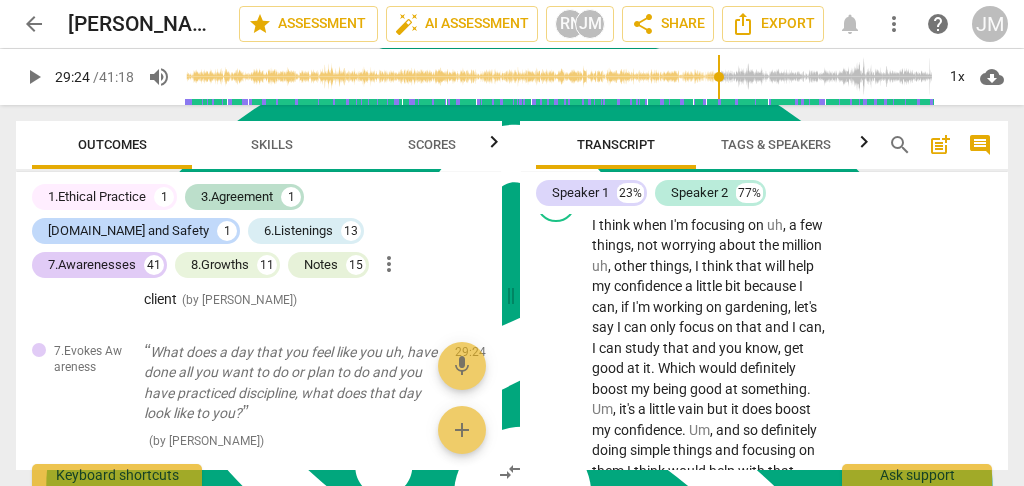 scroll, scrollTop: 24741, scrollLeft: 0, axis: vertical 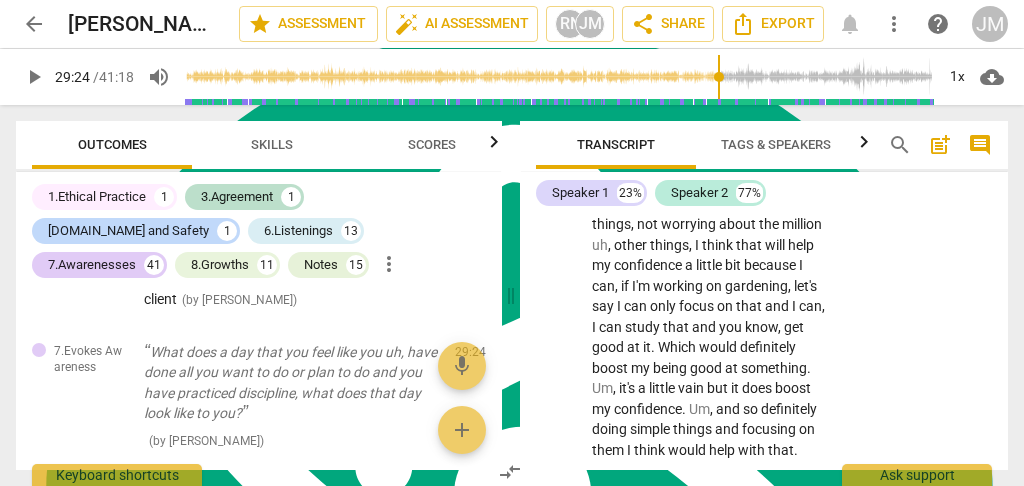 drag, startPoint x: 557, startPoint y: 348, endPoint x: 920, endPoint y: 366, distance: 363.446 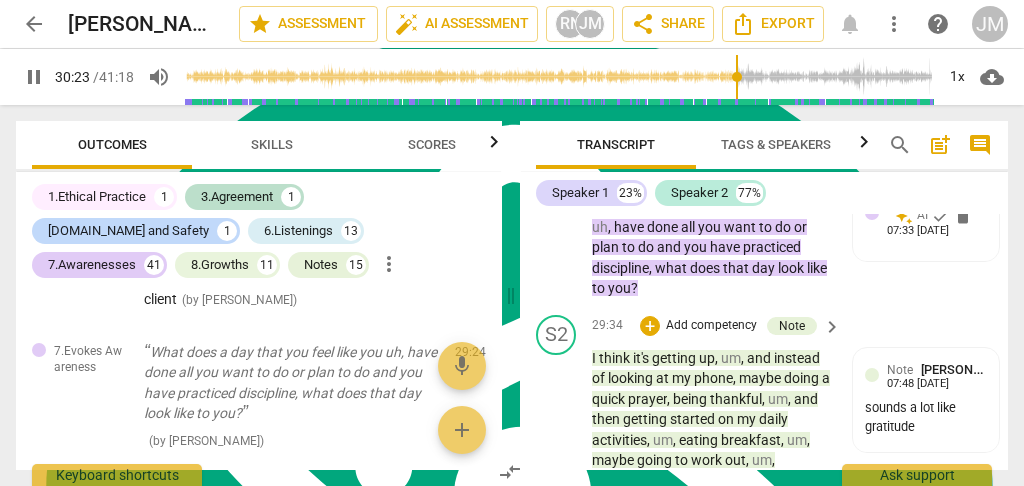 scroll, scrollTop: 25008, scrollLeft: 0, axis: vertical 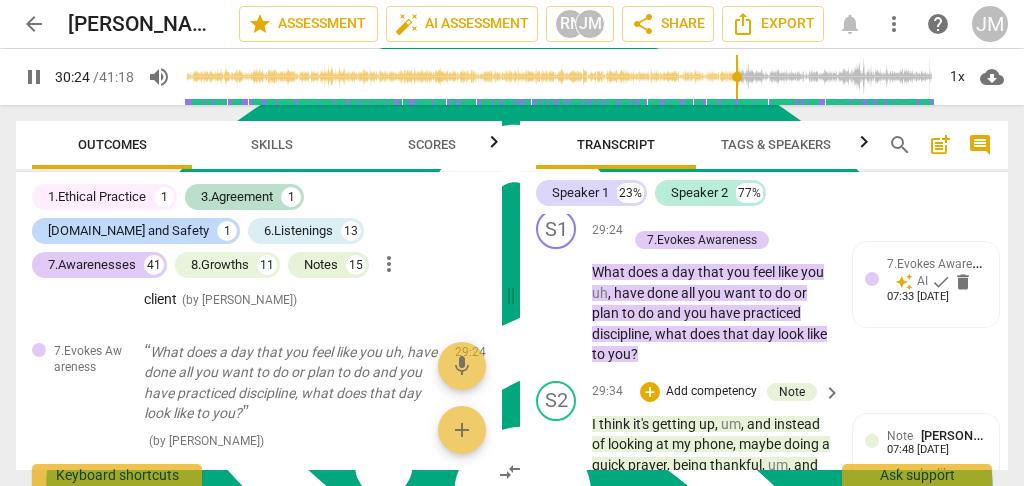 click on "pause" at bounding box center (557, 578) 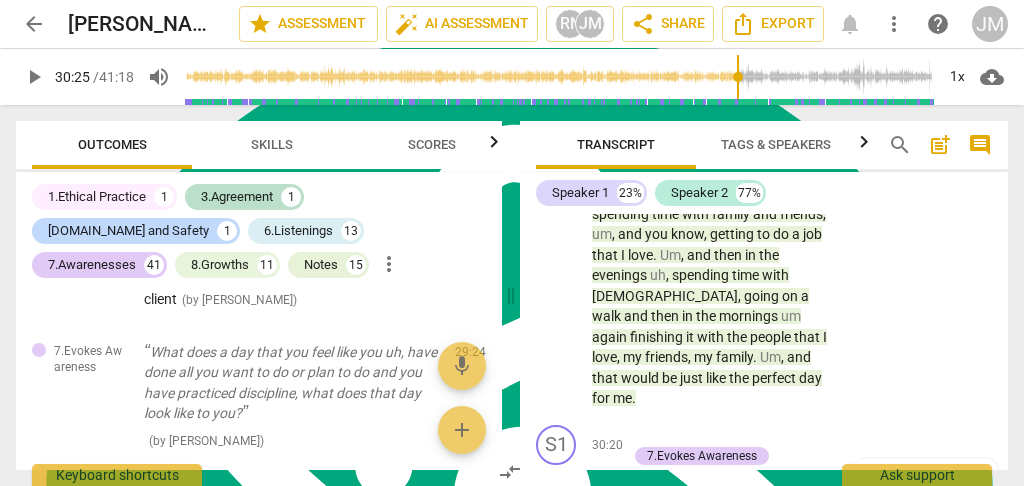 scroll, scrollTop: 25274, scrollLeft: 0, axis: vertical 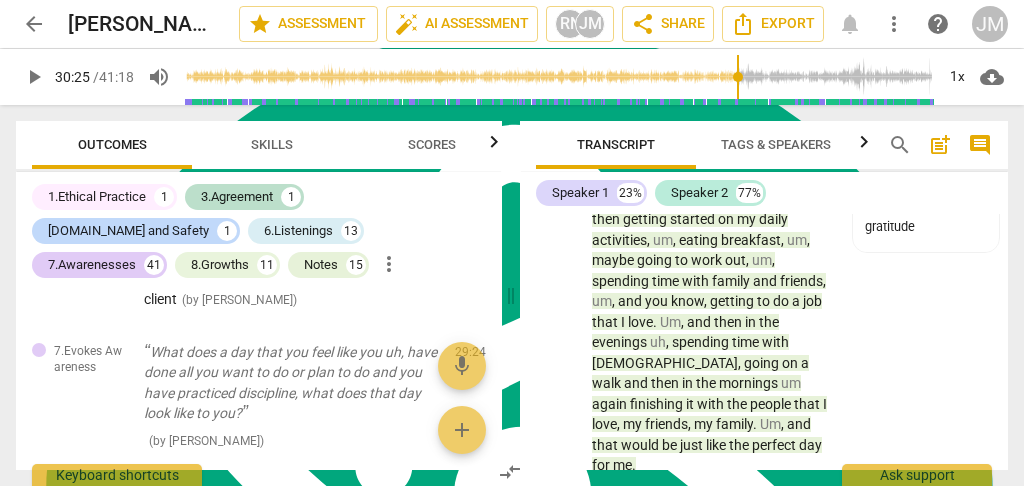 click on "play_arrow" at bounding box center (557, 576) 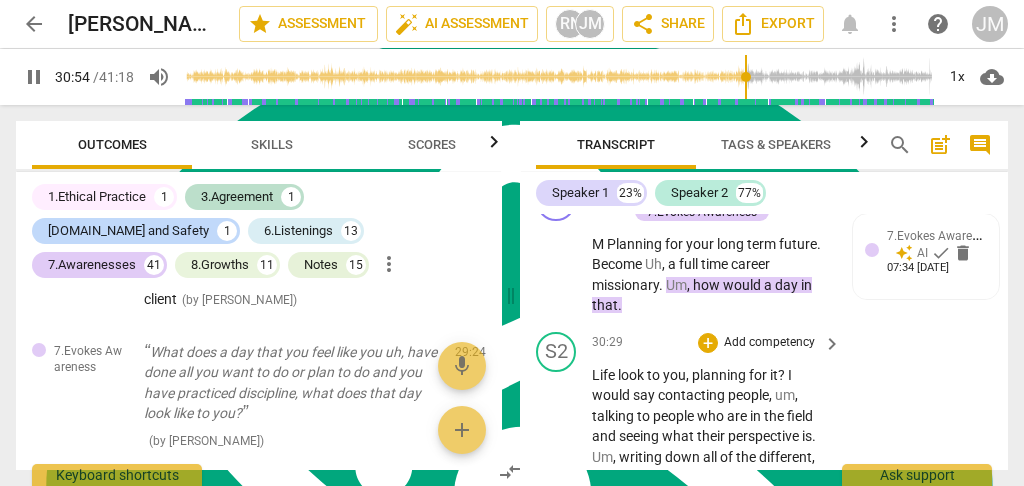 scroll, scrollTop: 25608, scrollLeft: 0, axis: vertical 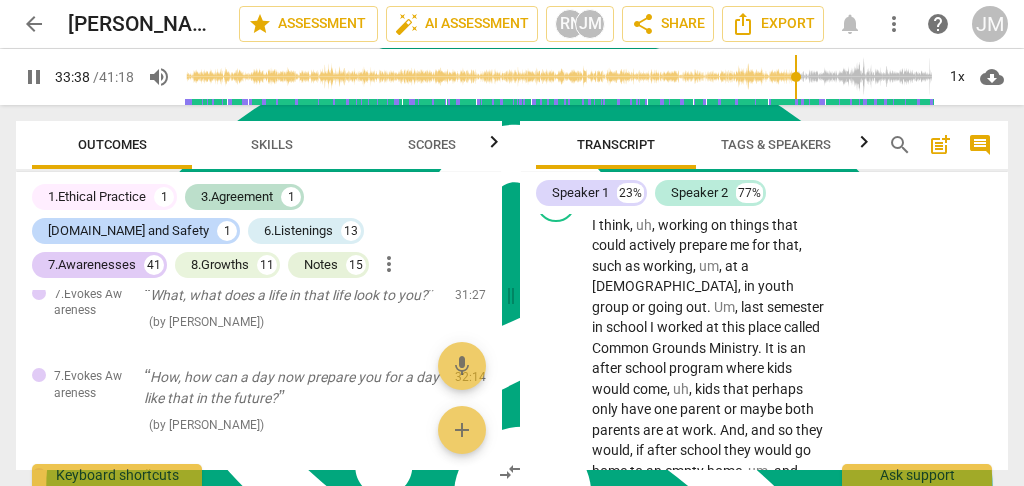 click on "pause" at bounding box center (557, 553) 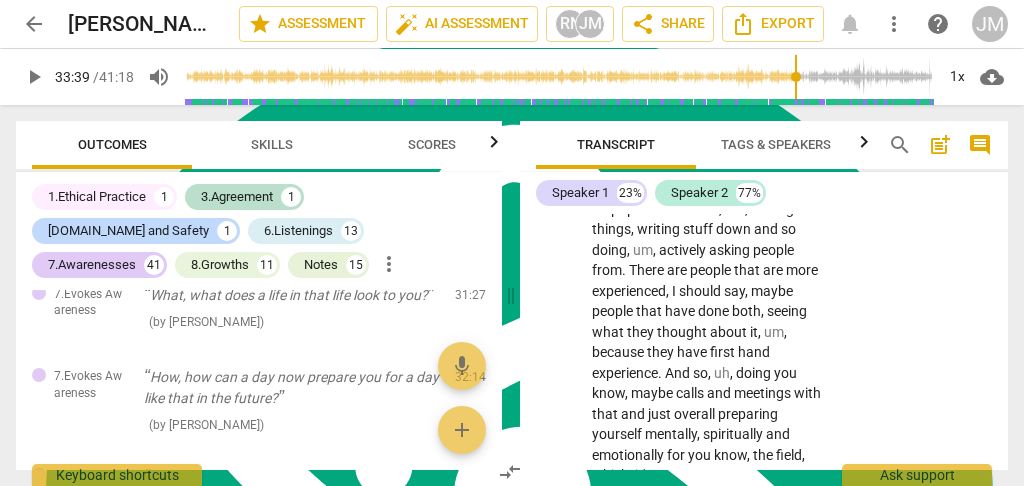 scroll, scrollTop: 25941, scrollLeft: 0, axis: vertical 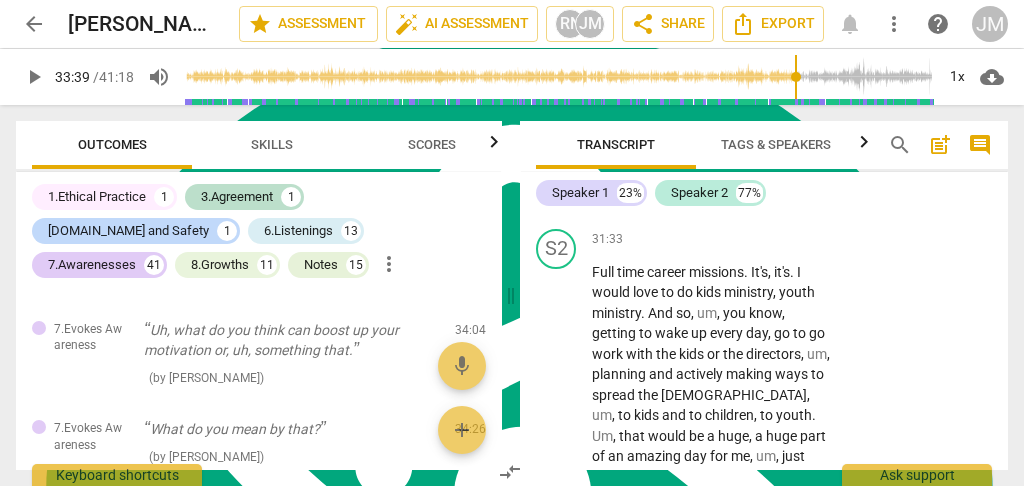 drag, startPoint x: 554, startPoint y: 388, endPoint x: 965, endPoint y: 340, distance: 413.79343 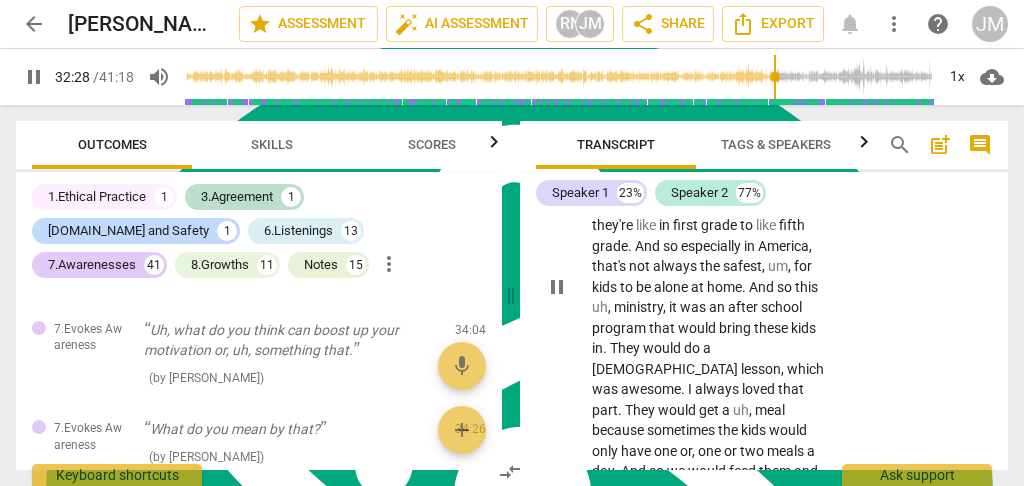 scroll, scrollTop: 27341, scrollLeft: 0, axis: vertical 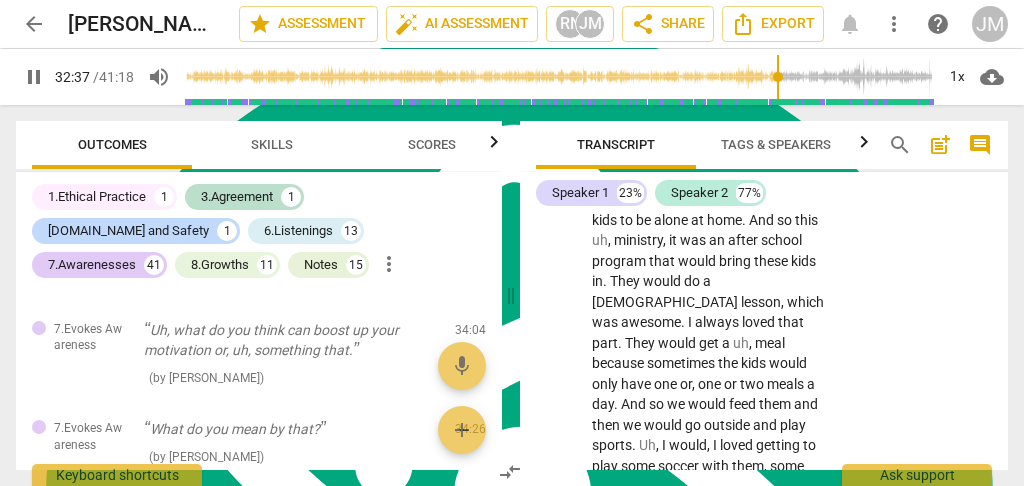 click on "pause" at bounding box center (557, 659) 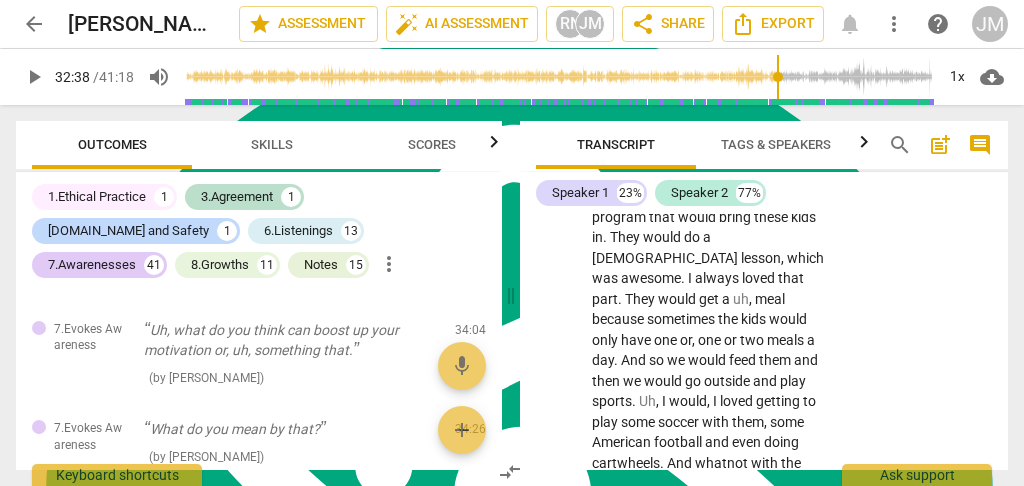 scroll, scrollTop: 27408, scrollLeft: 0, axis: vertical 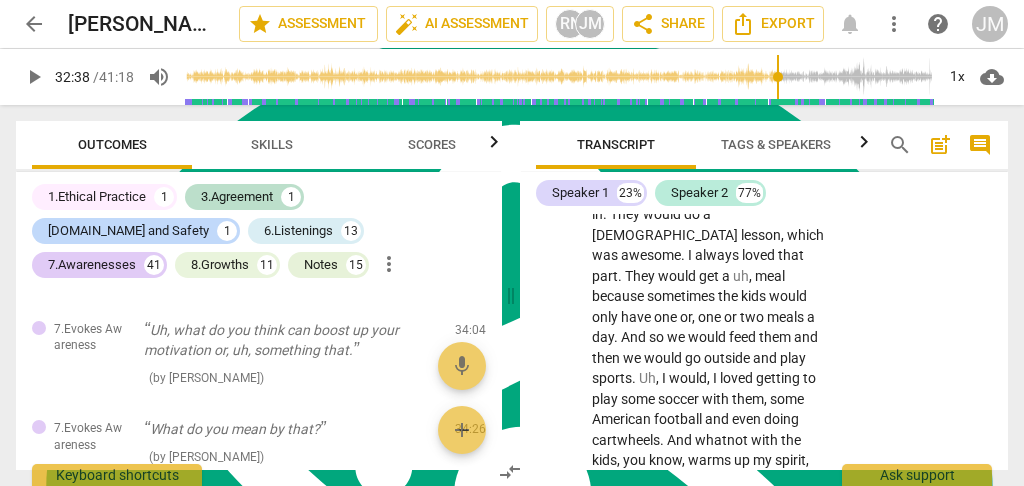 click on "play_arrow" at bounding box center [557, 592] 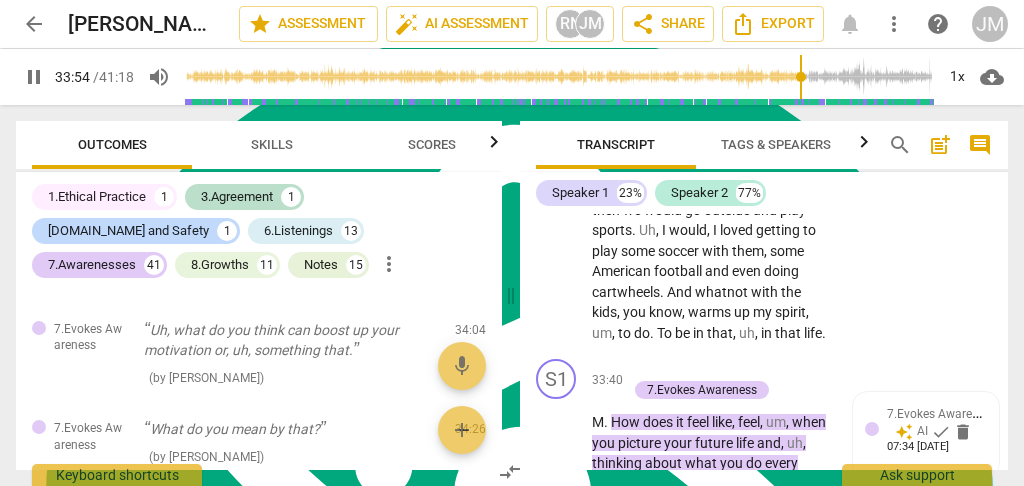 scroll, scrollTop: 27541, scrollLeft: 0, axis: vertical 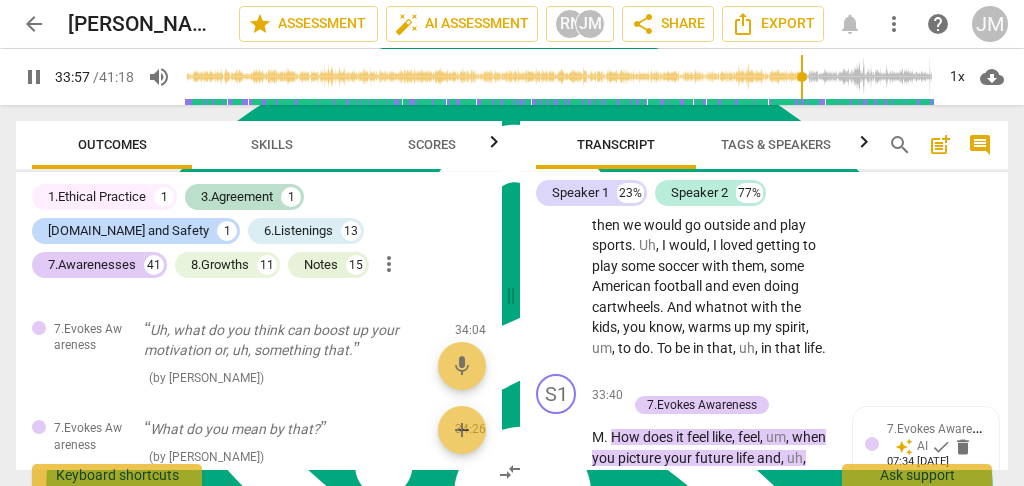 click on "pause" at bounding box center [557, 600] 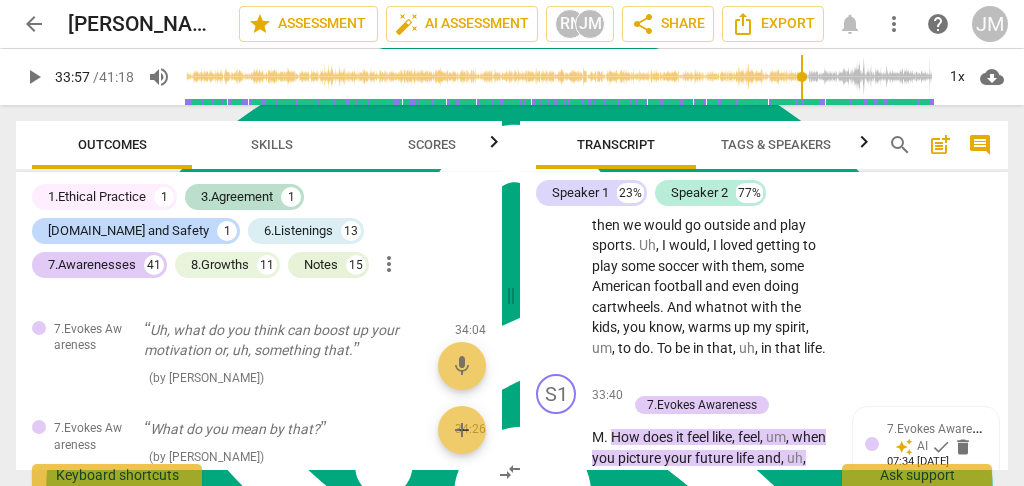 drag, startPoint x: 555, startPoint y: 297, endPoint x: 542, endPoint y: 432, distance: 135.62448 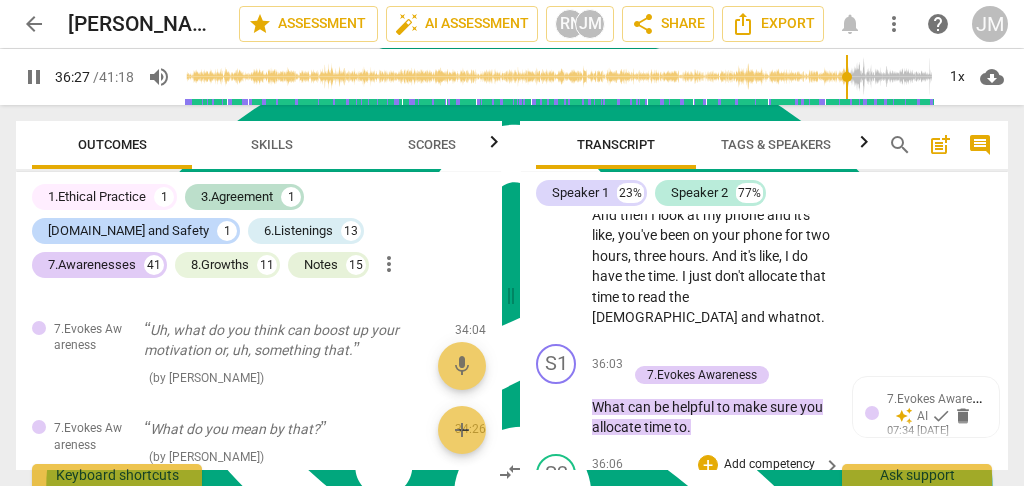 scroll, scrollTop: 29674, scrollLeft: 0, axis: vertical 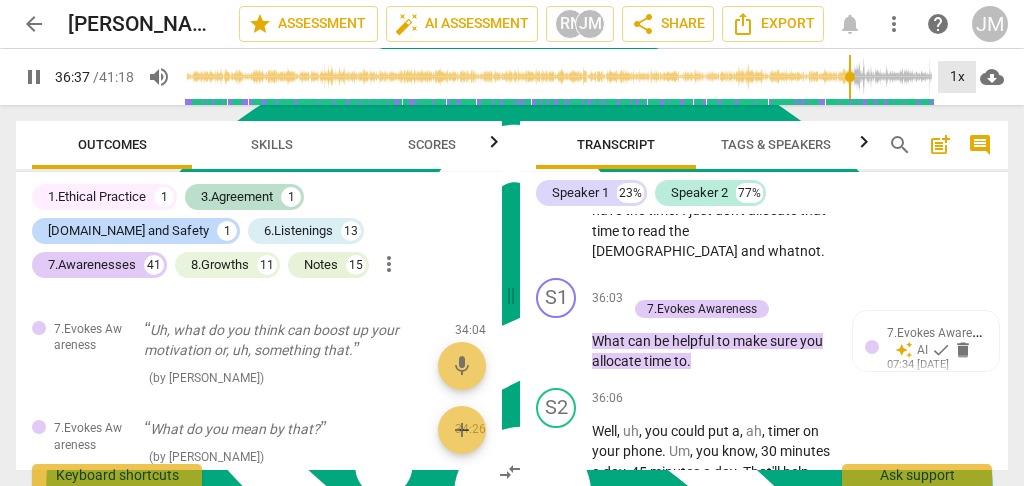 click on "1x" at bounding box center [957, 77] 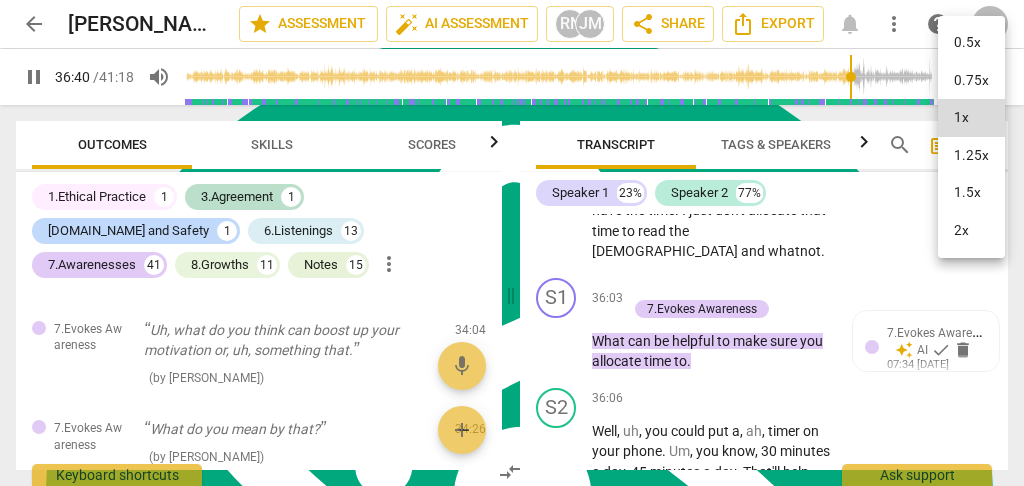click on "1.5x" at bounding box center (971, 193) 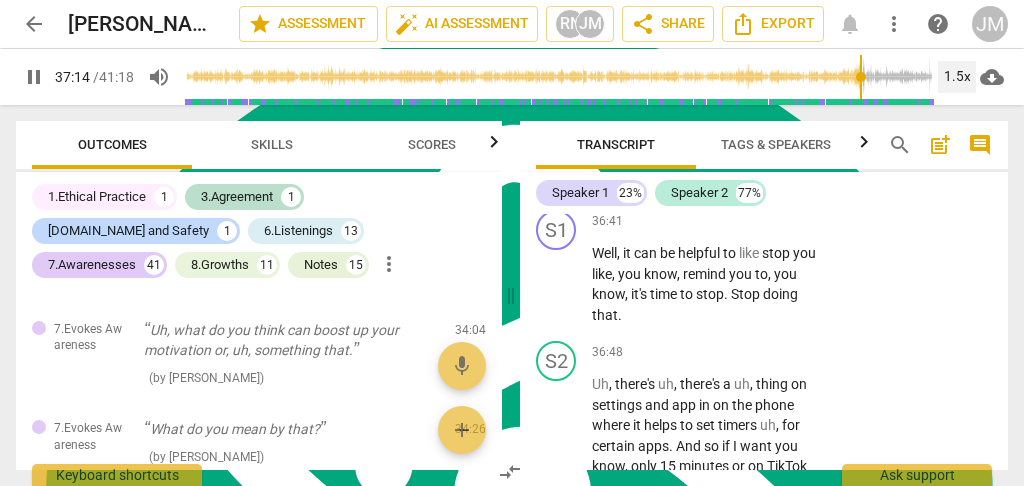 scroll, scrollTop: 30274, scrollLeft: 0, axis: vertical 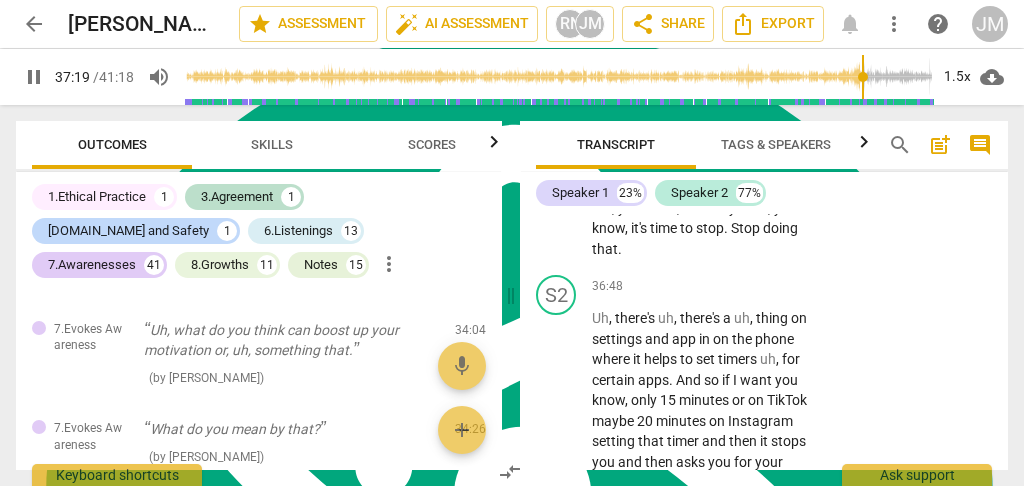 click on "pause" at bounding box center (557, 681) 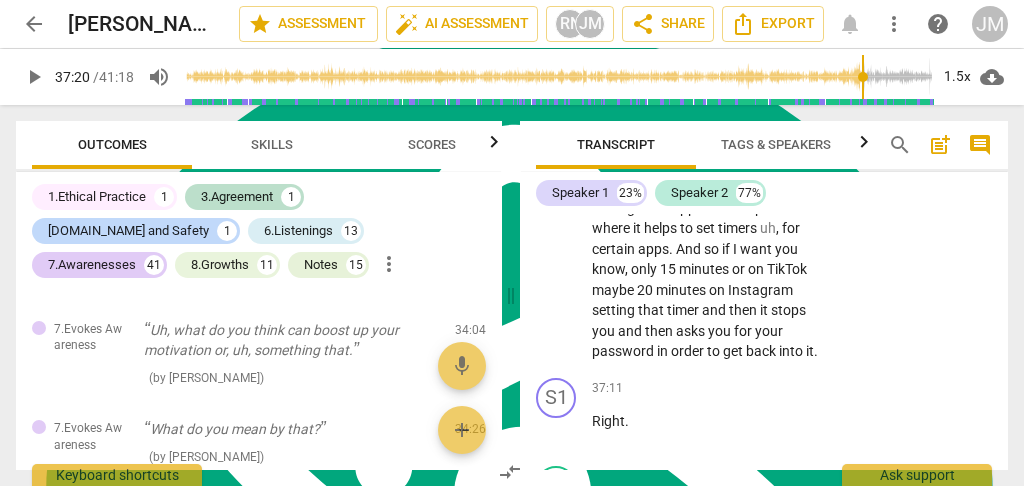 scroll, scrollTop: 30408, scrollLeft: 0, axis: vertical 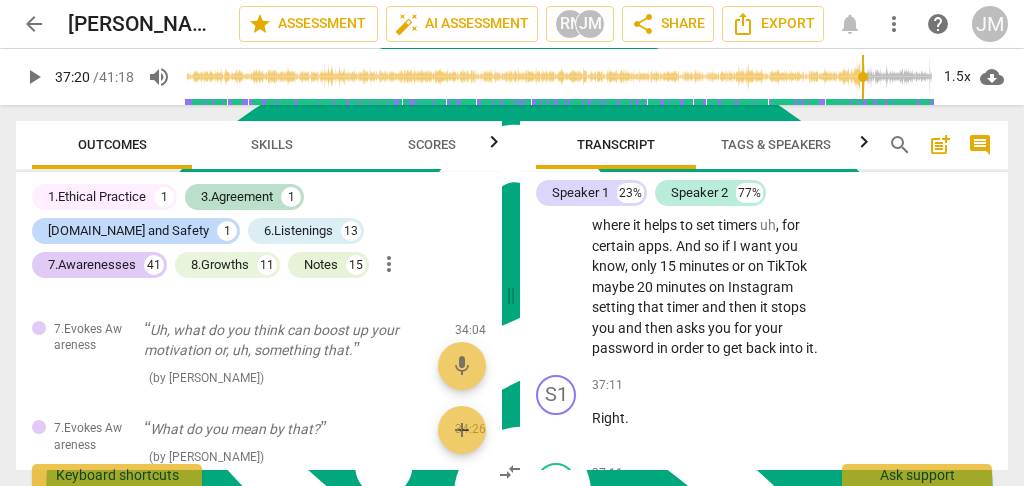 click on "play_arrow" at bounding box center [557, 719] 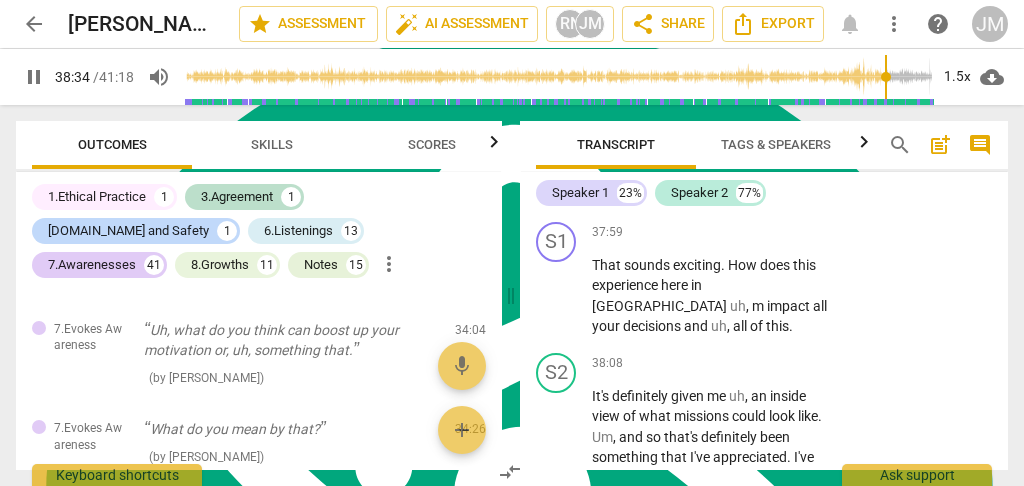 scroll, scrollTop: 31208, scrollLeft: 0, axis: vertical 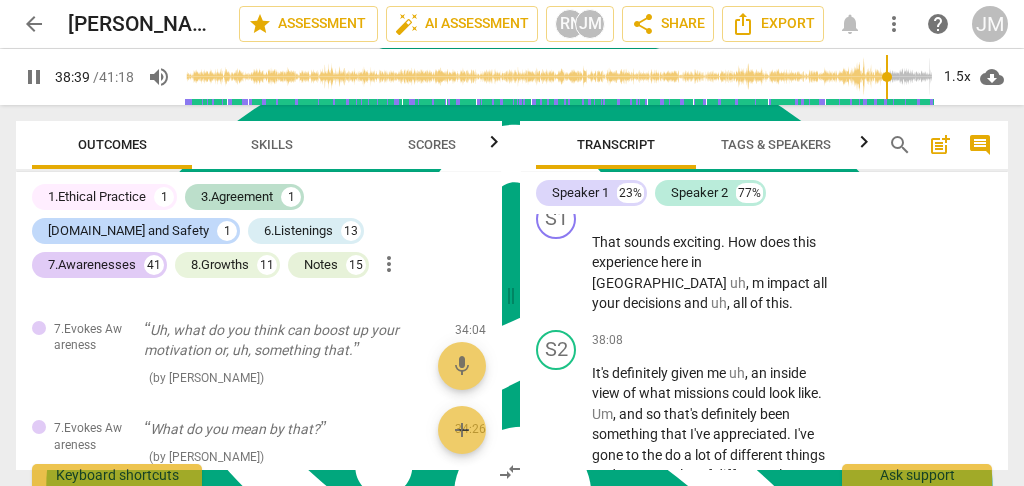 click on "pause" at bounding box center (557, 658) 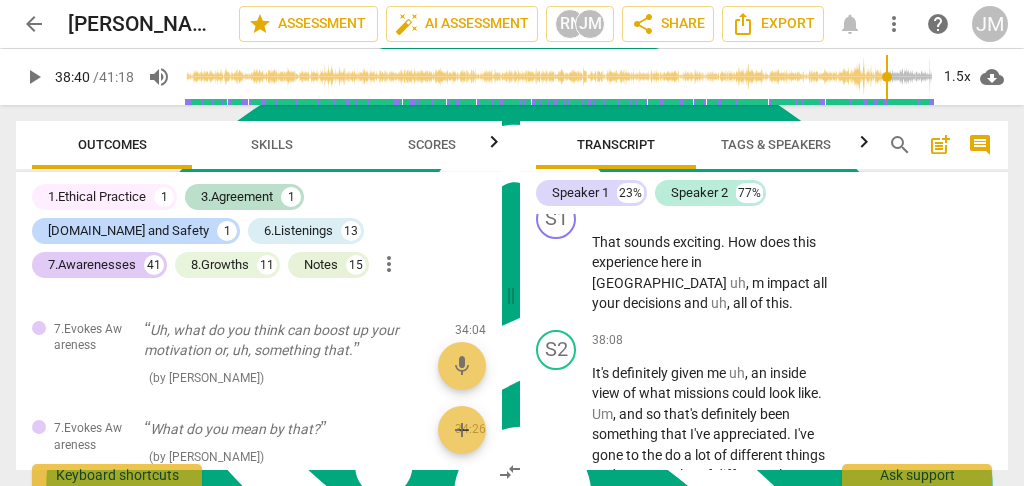 drag, startPoint x: 557, startPoint y: 289, endPoint x: 693, endPoint y: 344, distance: 146.70038 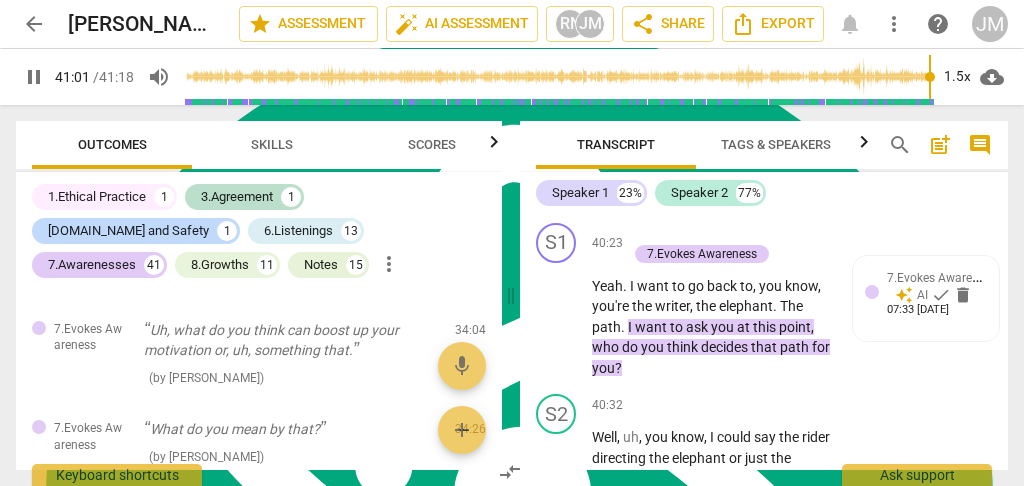 scroll, scrollTop: 32941, scrollLeft: 0, axis: vertical 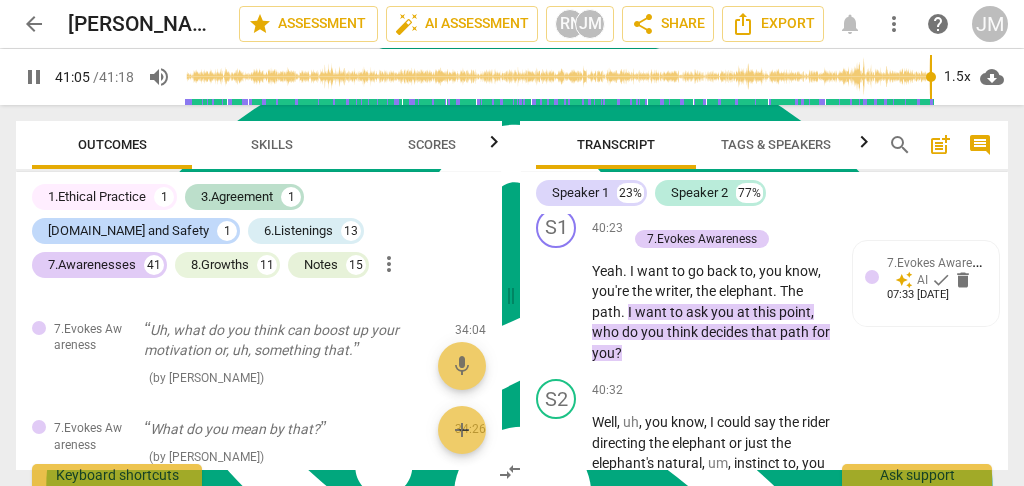 click on "pause" at bounding box center (557, 727) 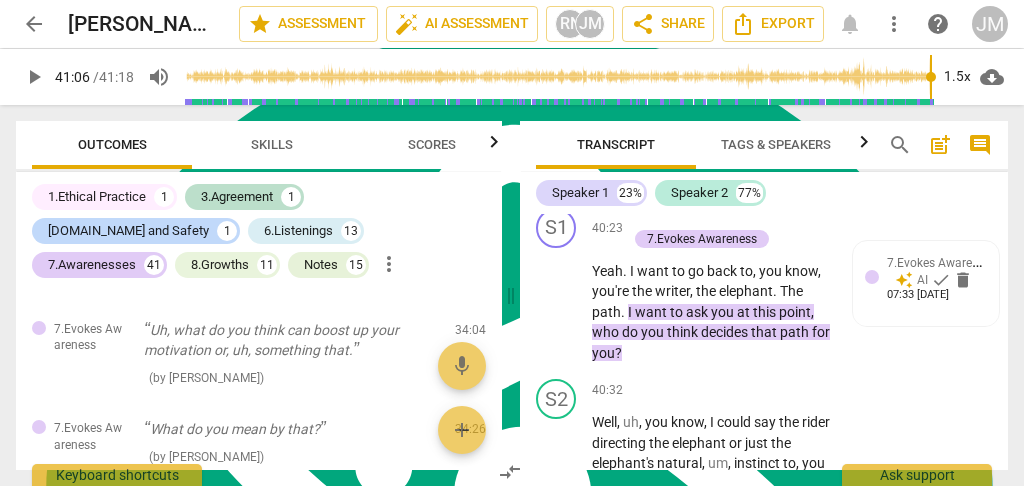 drag, startPoint x: 555, startPoint y: 321, endPoint x: 570, endPoint y: 338, distance: 22.671568 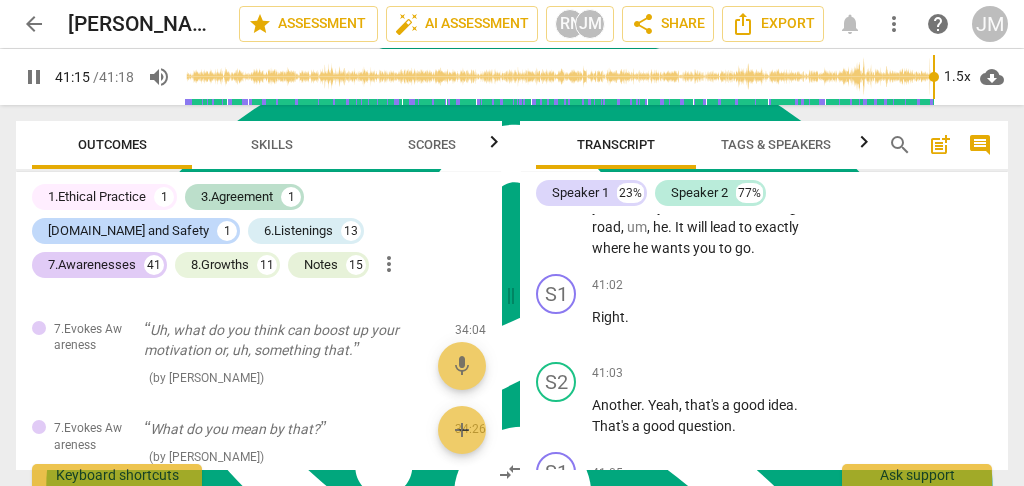 scroll, scrollTop: 33377, scrollLeft: 0, axis: vertical 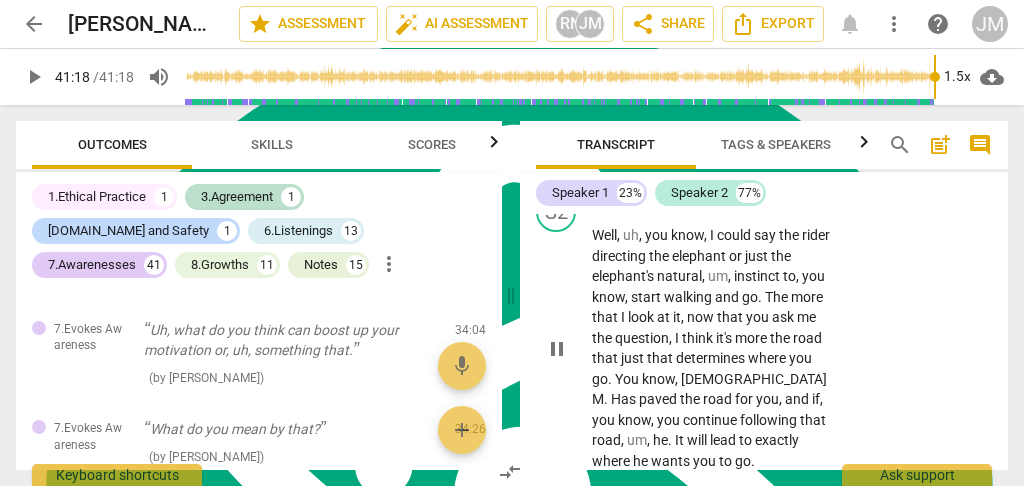 type on "2478" 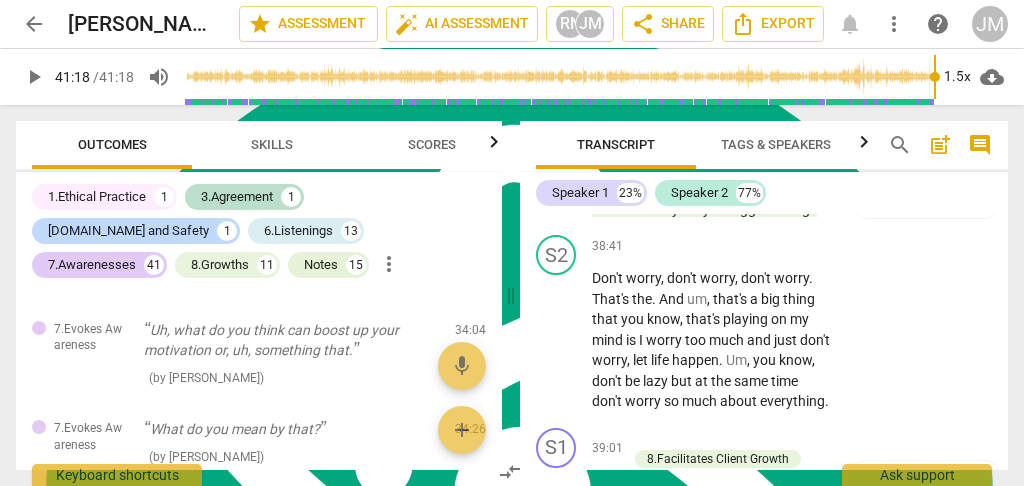 scroll, scrollTop: 31710, scrollLeft: 0, axis: vertical 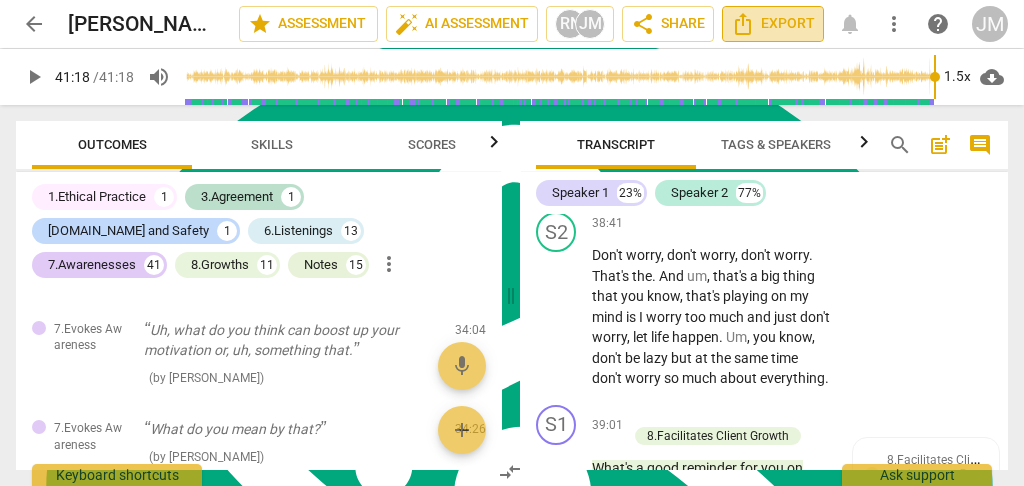 click 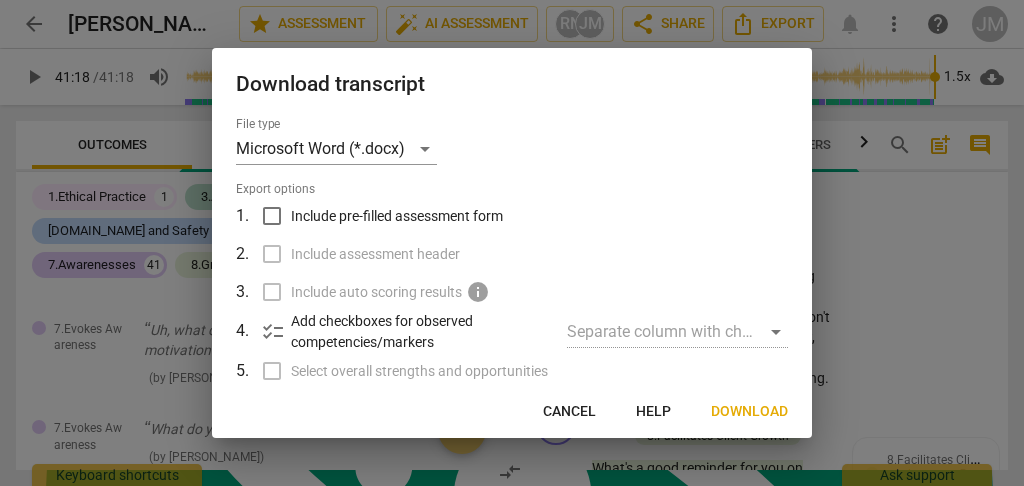 click on "Cancel" at bounding box center (569, 412) 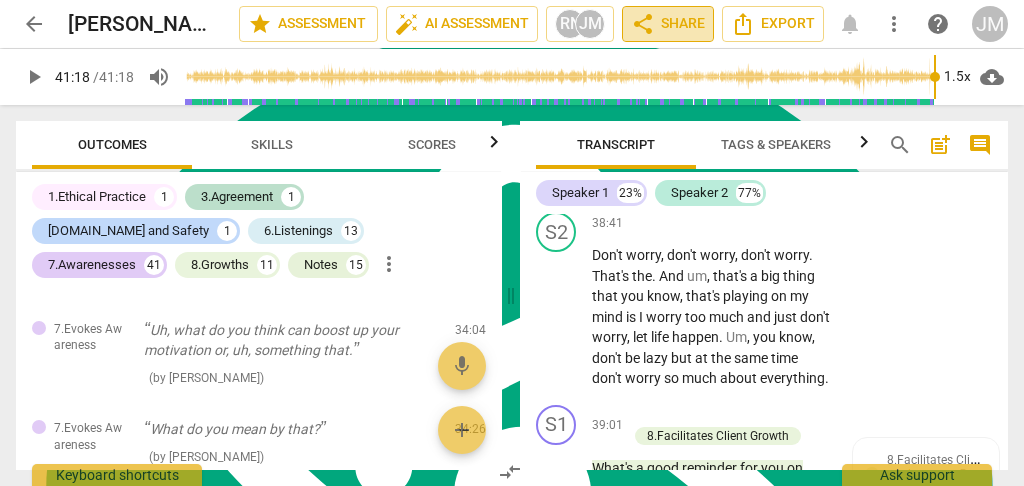 click on "share    Share" at bounding box center (668, 24) 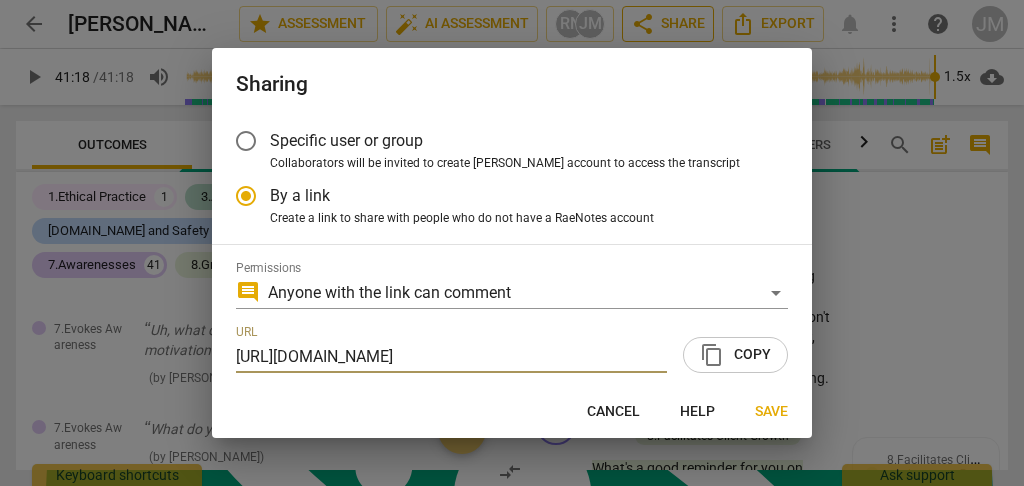 scroll, scrollTop: 0, scrollLeft: 107, axis: horizontal 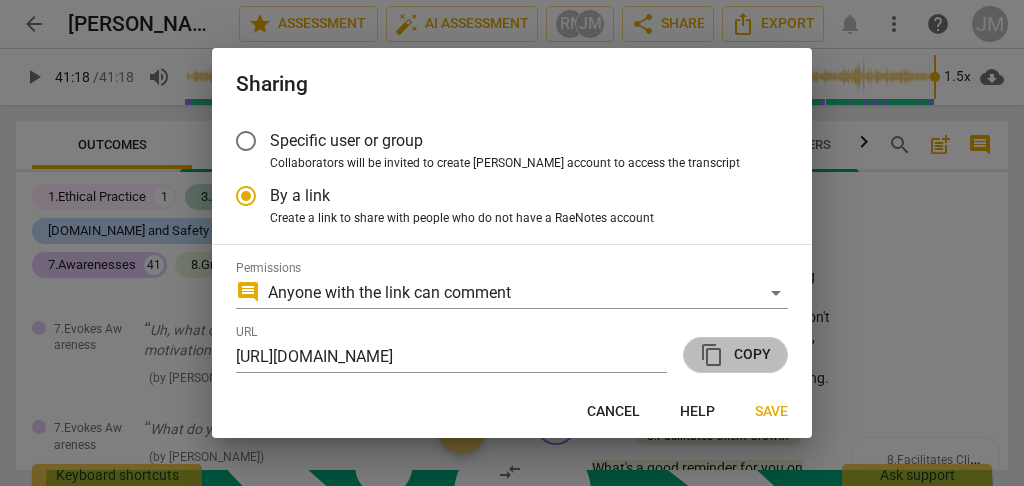 click on "content_copy" at bounding box center (712, 355) 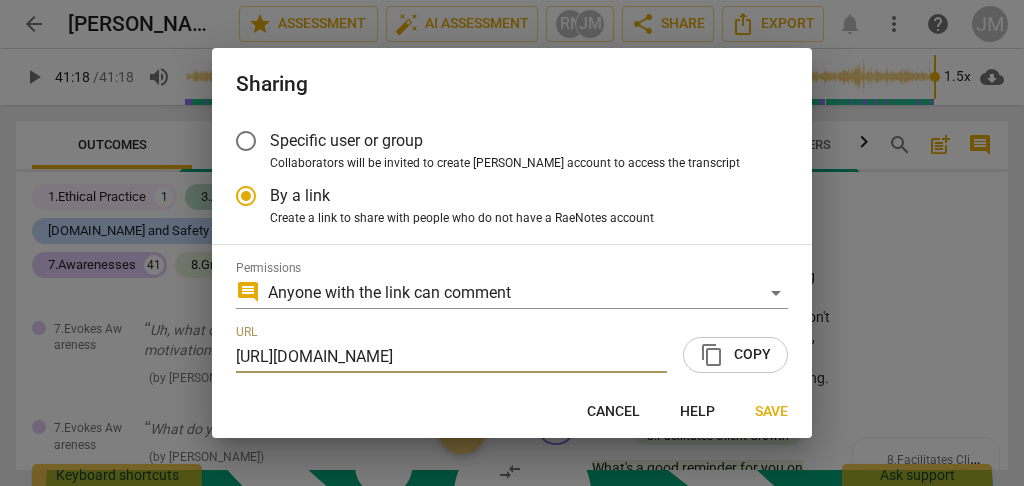 click on "Save" at bounding box center [771, 412] 